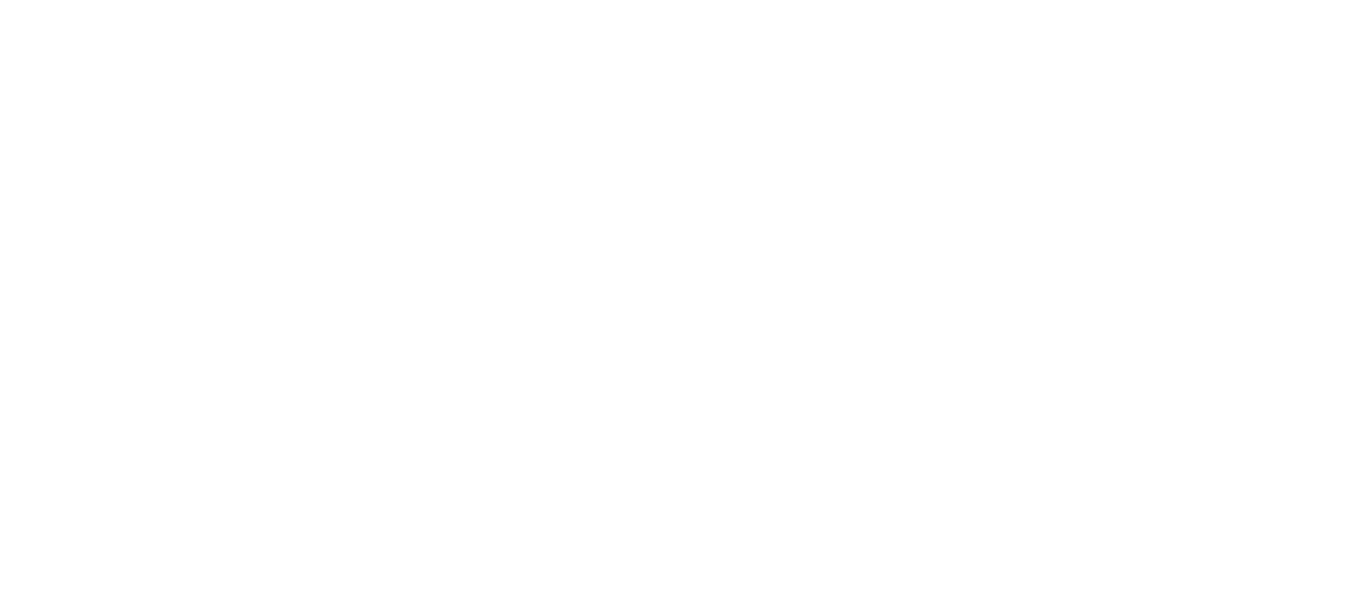 scroll, scrollTop: 0, scrollLeft: 0, axis: both 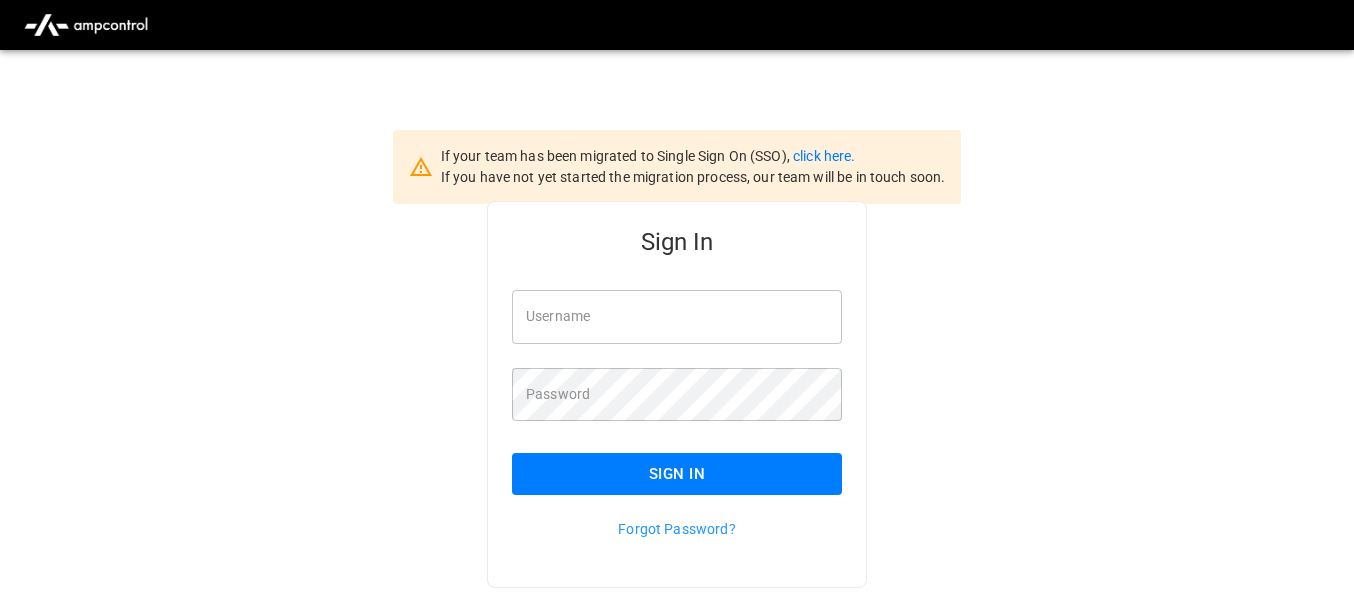 click on "Username" at bounding box center [677, 316] 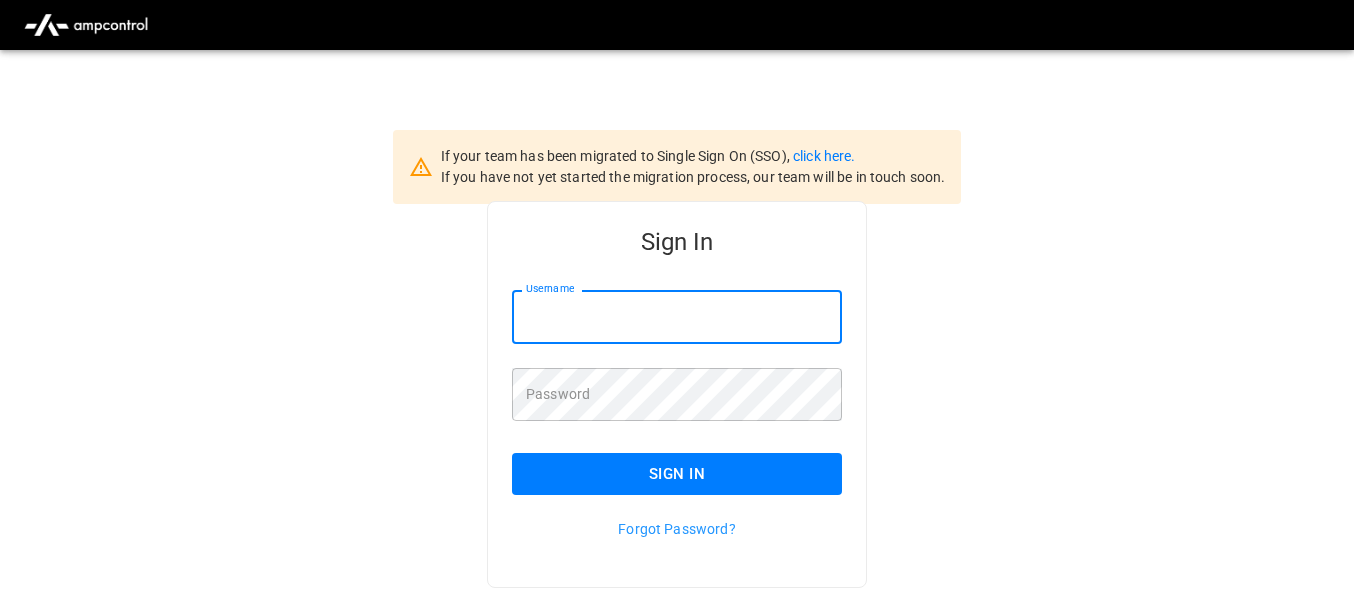 type on "**********" 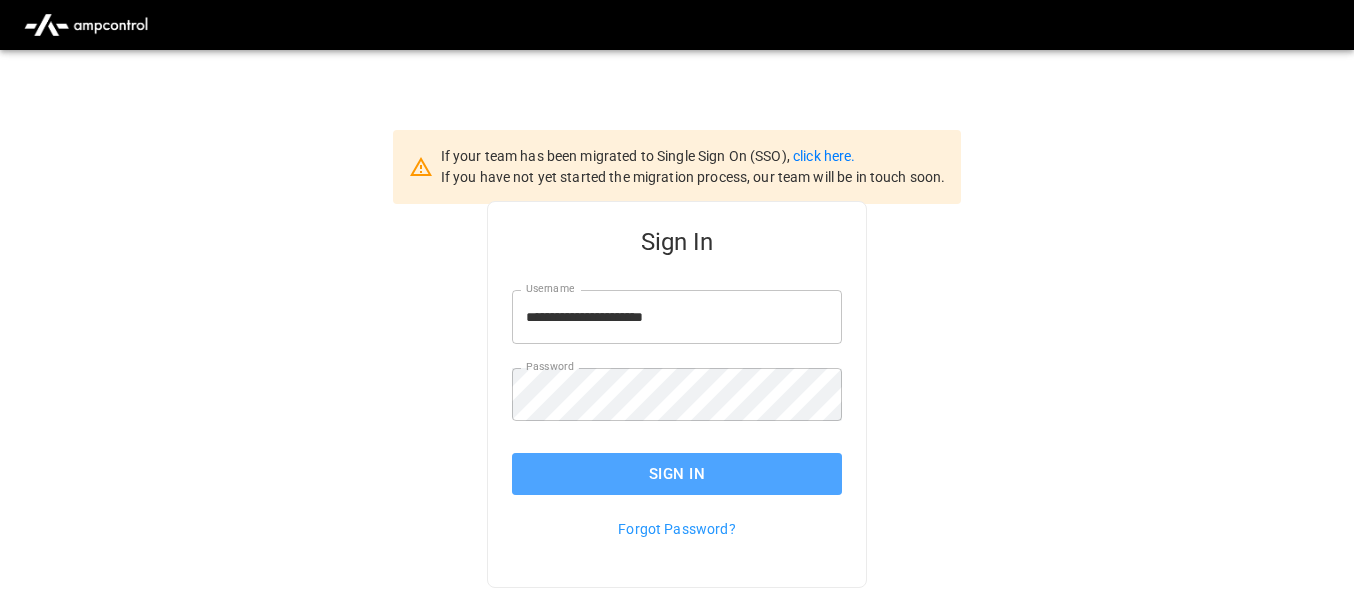 click on "Sign In" at bounding box center [677, 474] 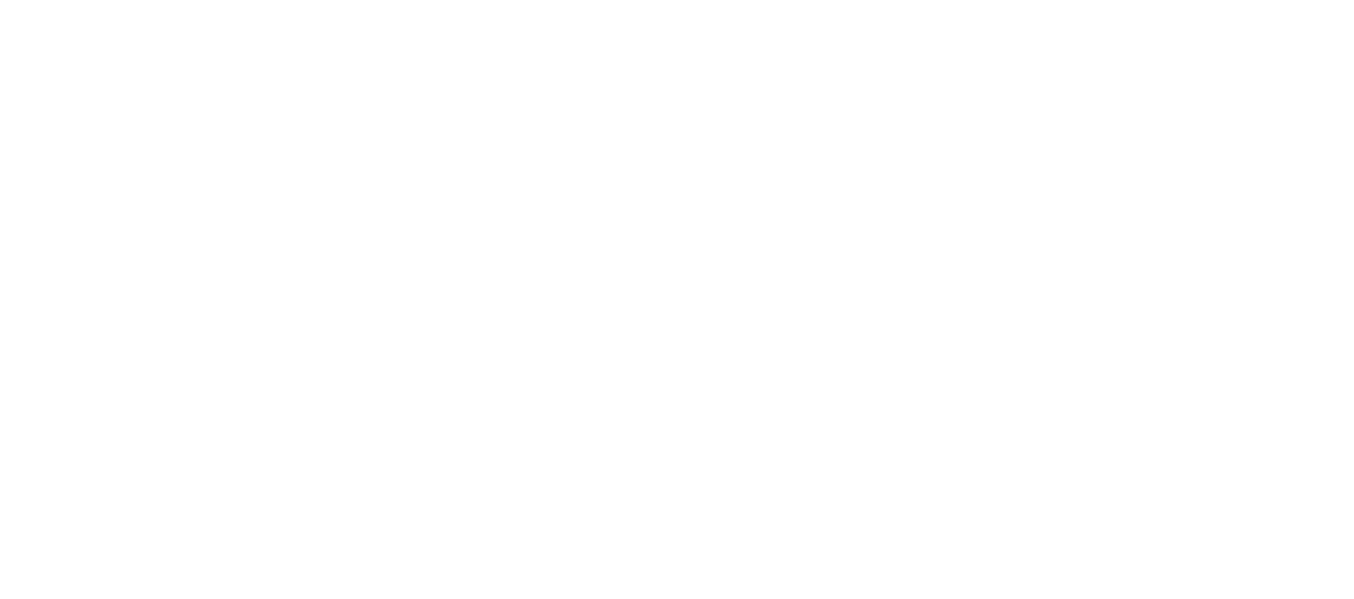 scroll, scrollTop: 0, scrollLeft: 0, axis: both 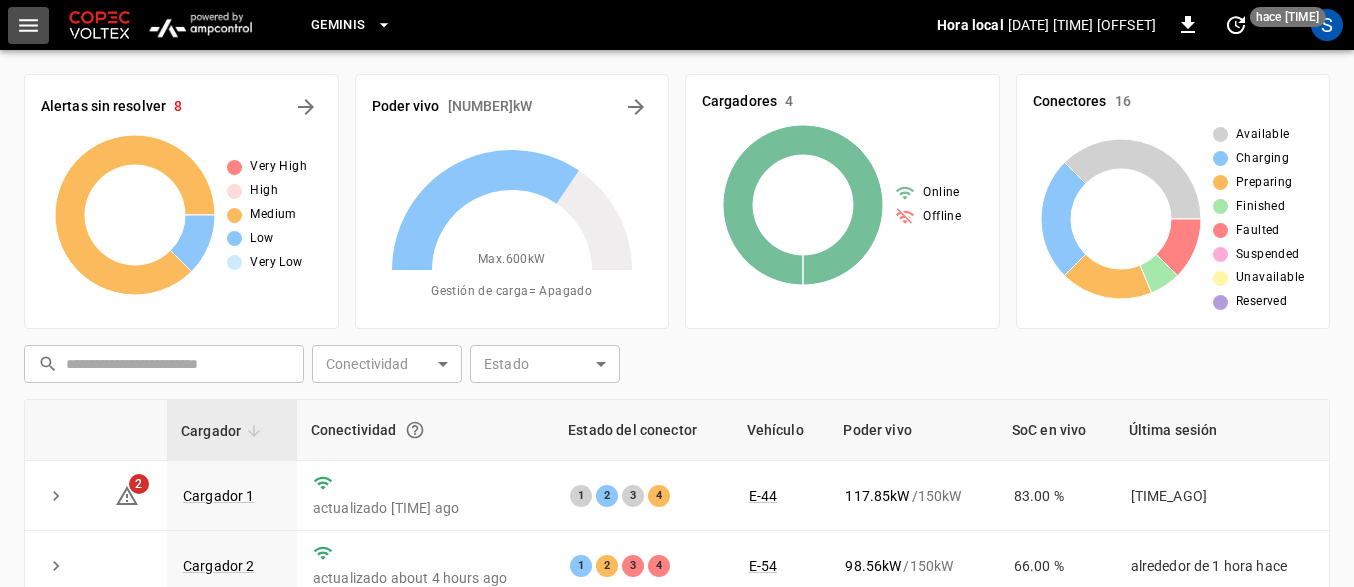 click 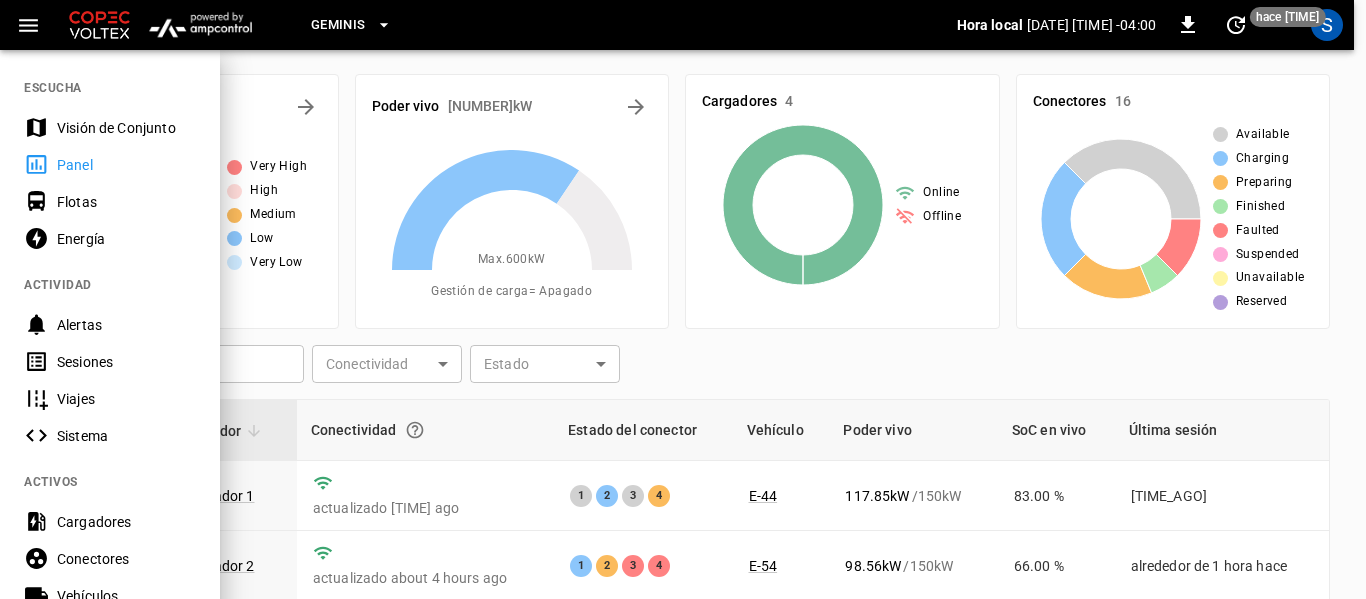 click on "Sesiones" at bounding box center [126, 362] 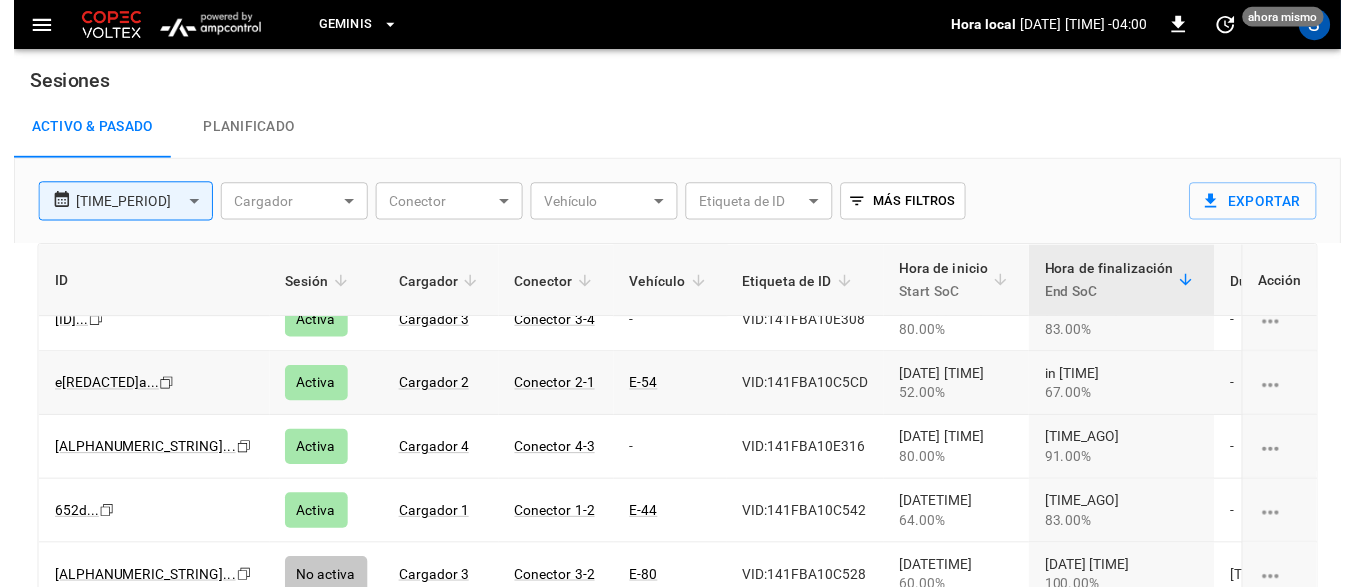 scroll, scrollTop: 0, scrollLeft: 0, axis: both 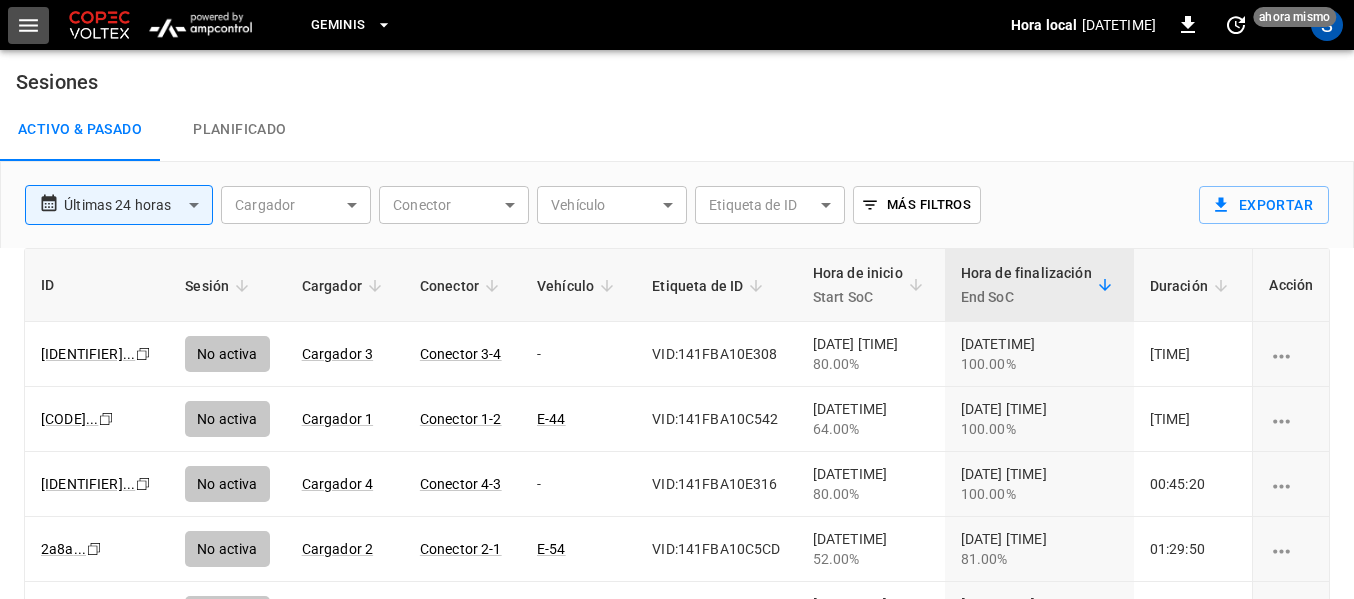 click 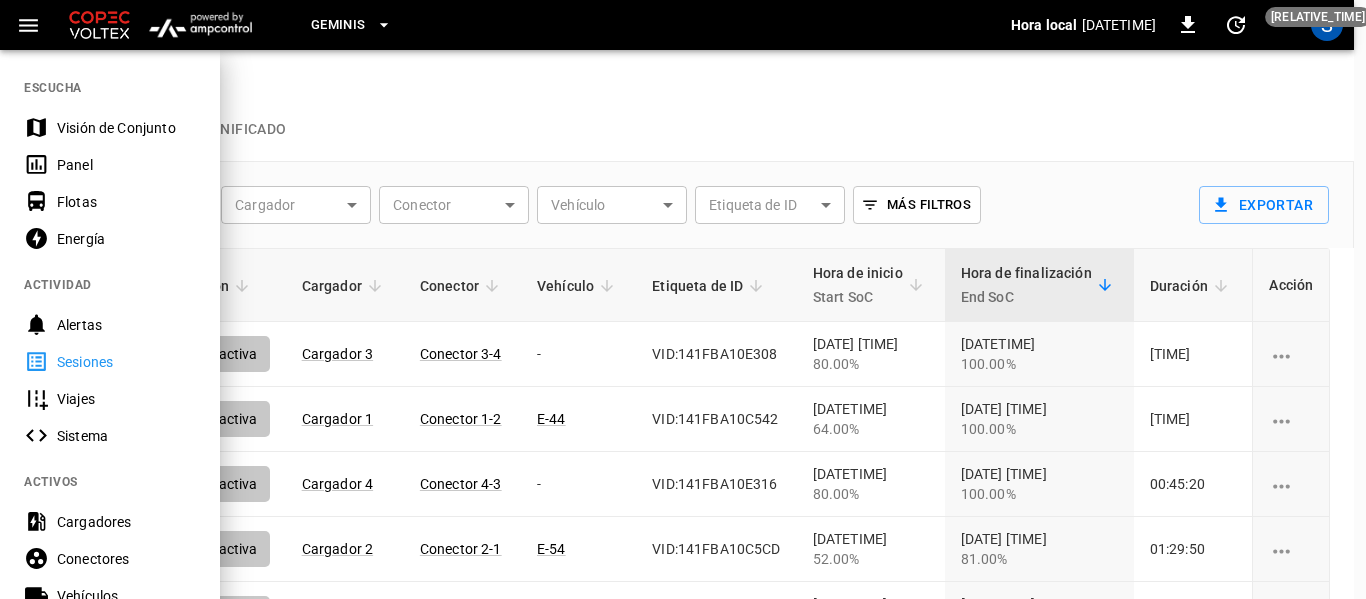 click on "Panel" at bounding box center [126, 165] 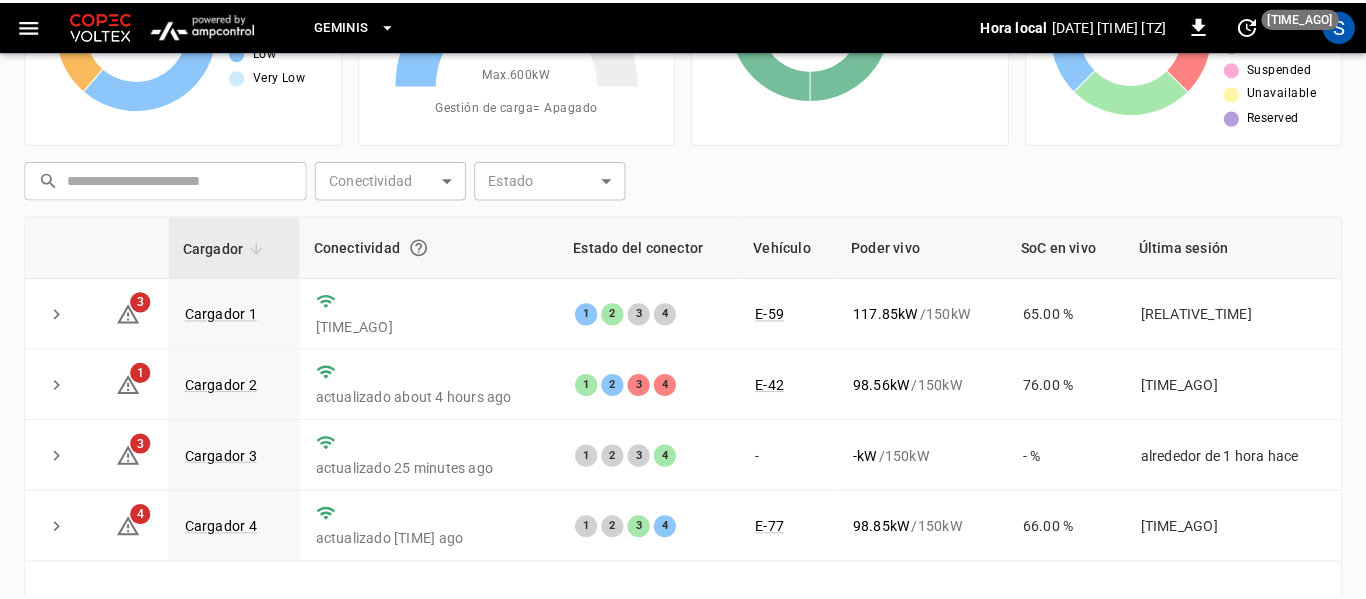 scroll, scrollTop: 200, scrollLeft: 0, axis: vertical 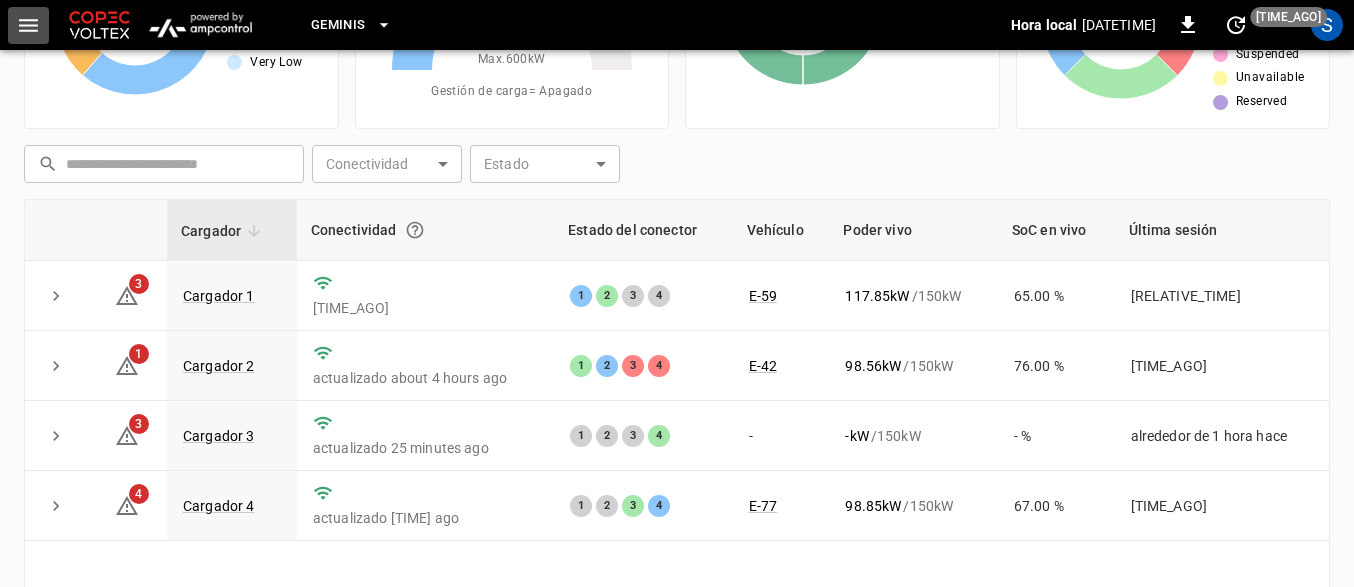click 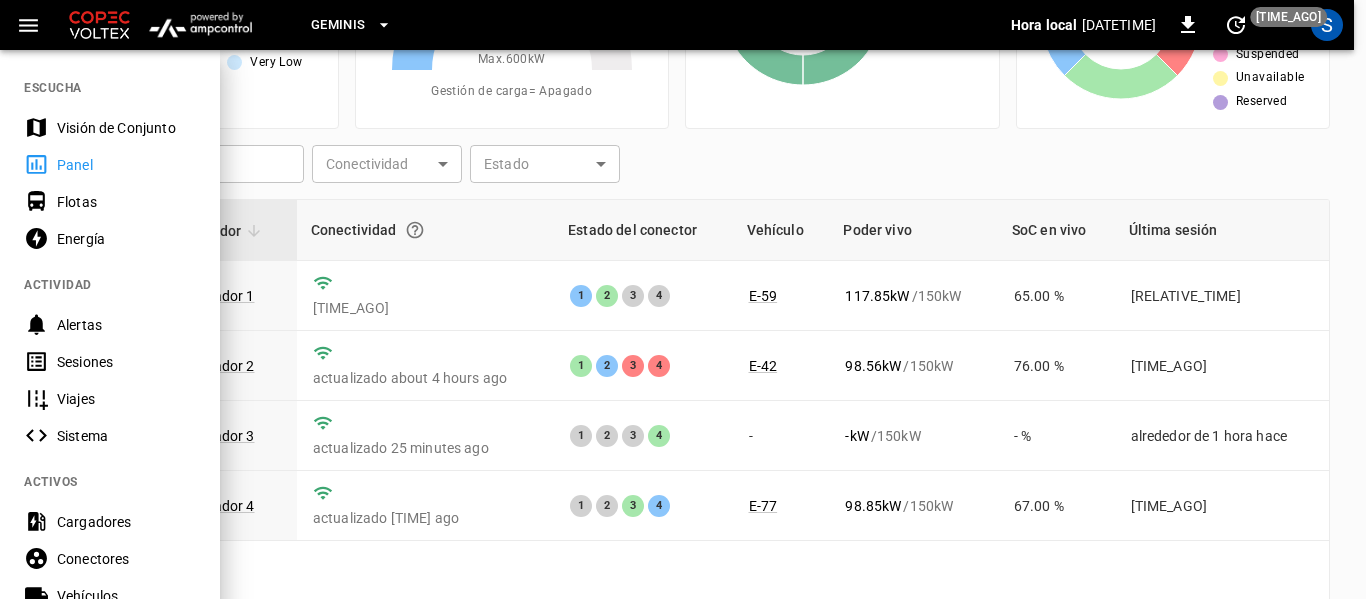 click on "Sesiones" at bounding box center (126, 362) 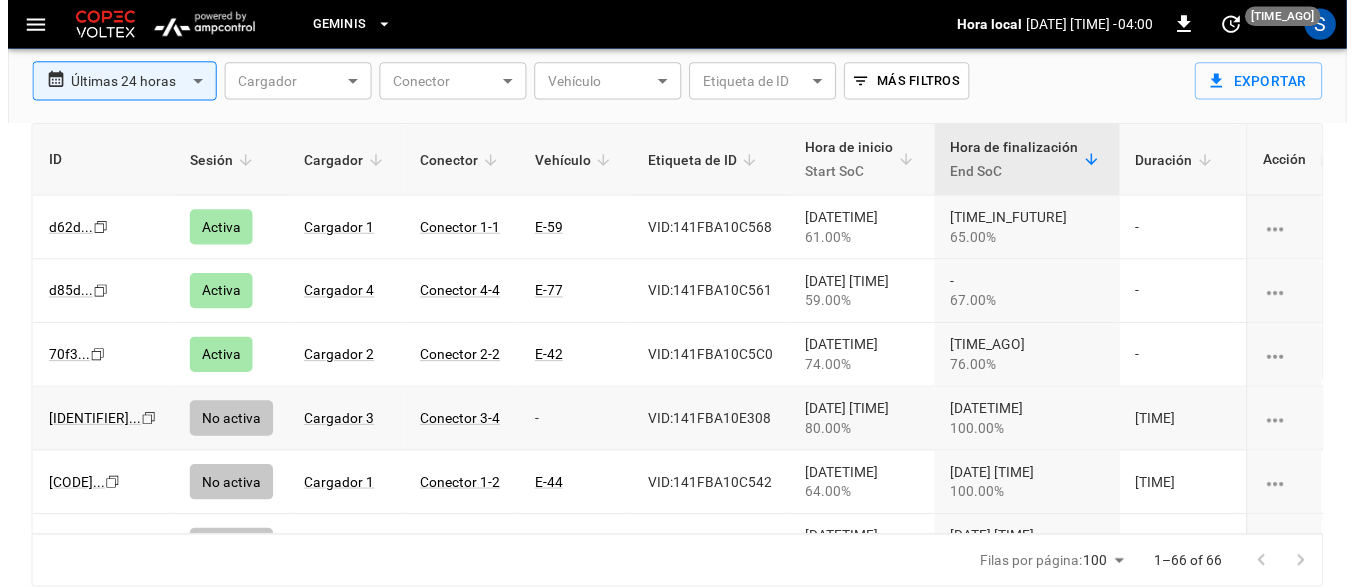 scroll, scrollTop: 122, scrollLeft: 0, axis: vertical 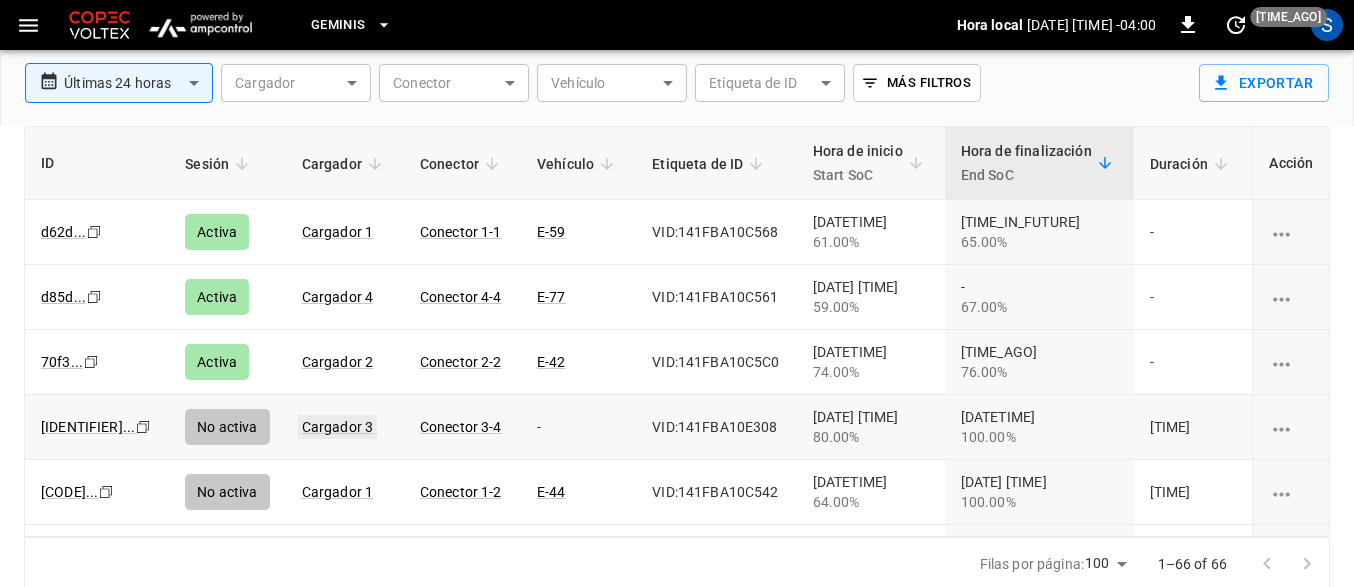 click on "Cargador 3" at bounding box center (338, 427) 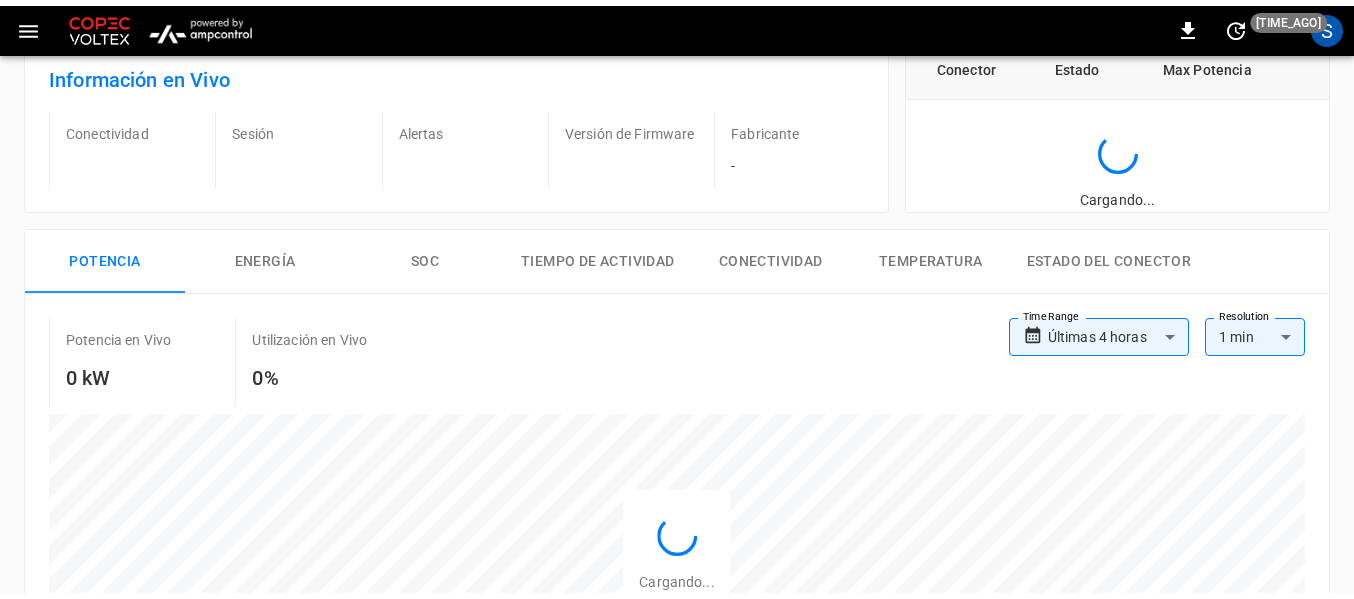 scroll, scrollTop: 0, scrollLeft: 0, axis: both 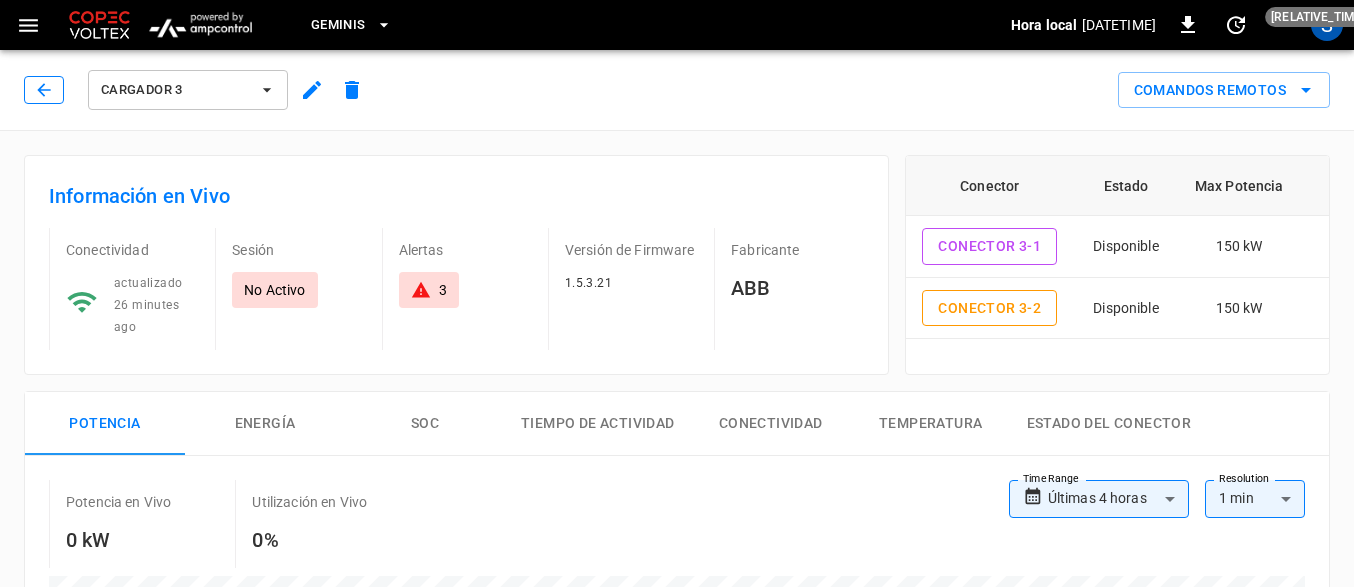 click 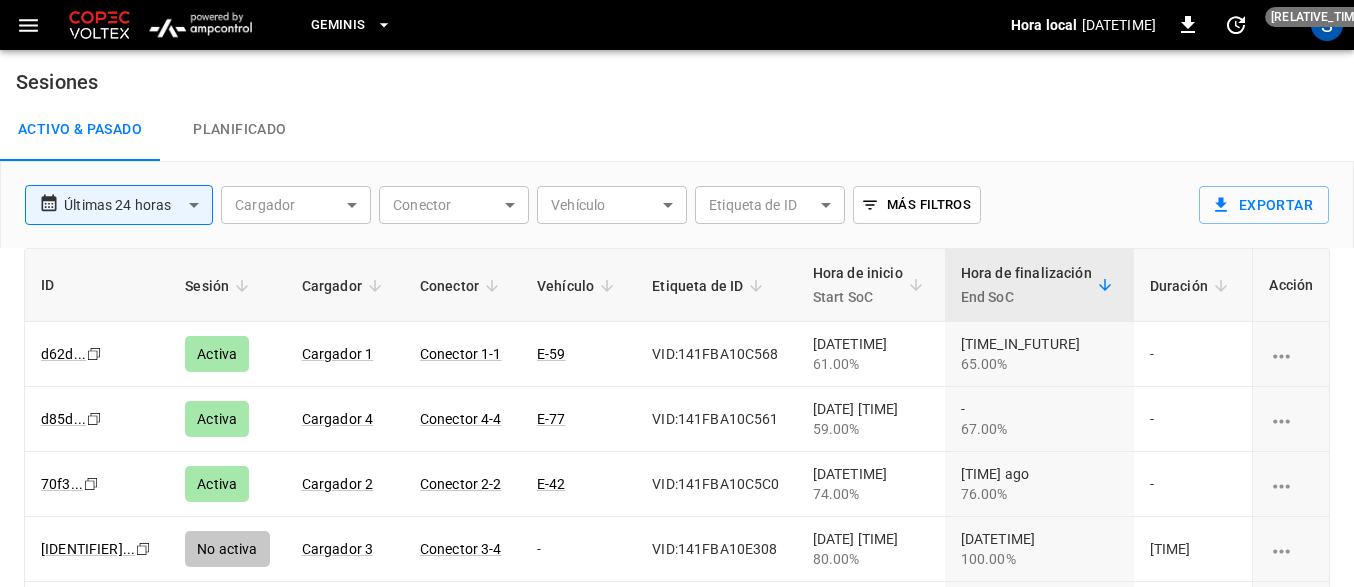 scroll, scrollTop: 122, scrollLeft: 0, axis: vertical 